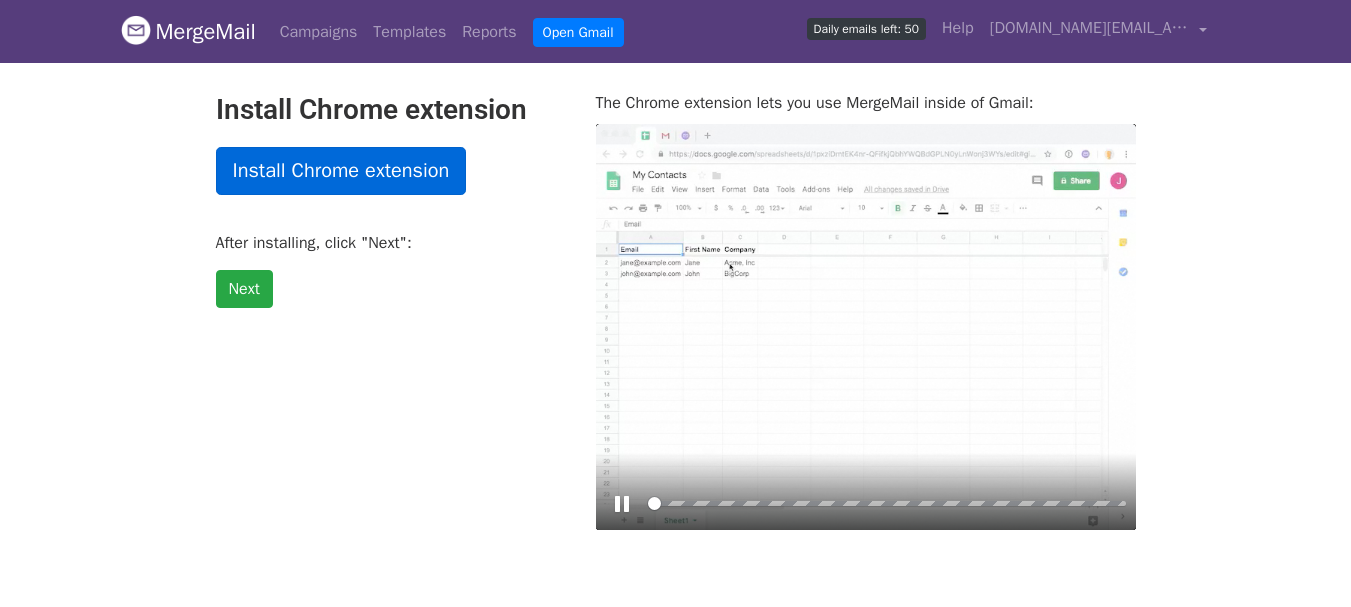 scroll, scrollTop: 0, scrollLeft: 0, axis: both 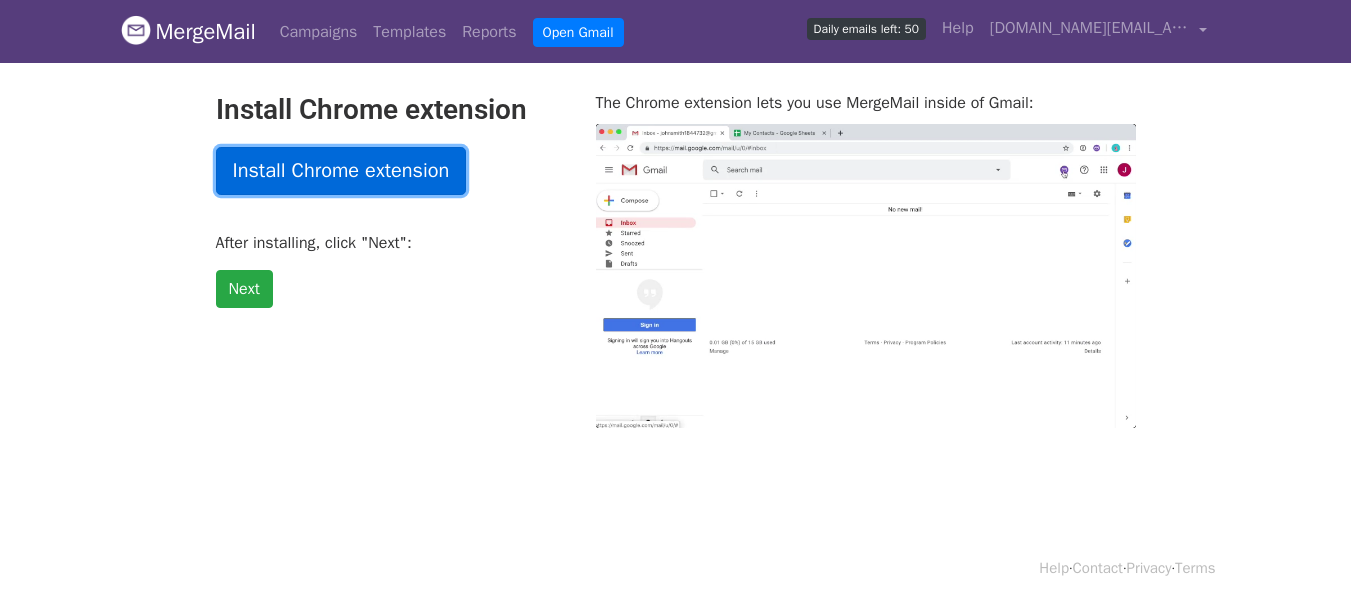 click on "Install Chrome extension" at bounding box center (341, 171) 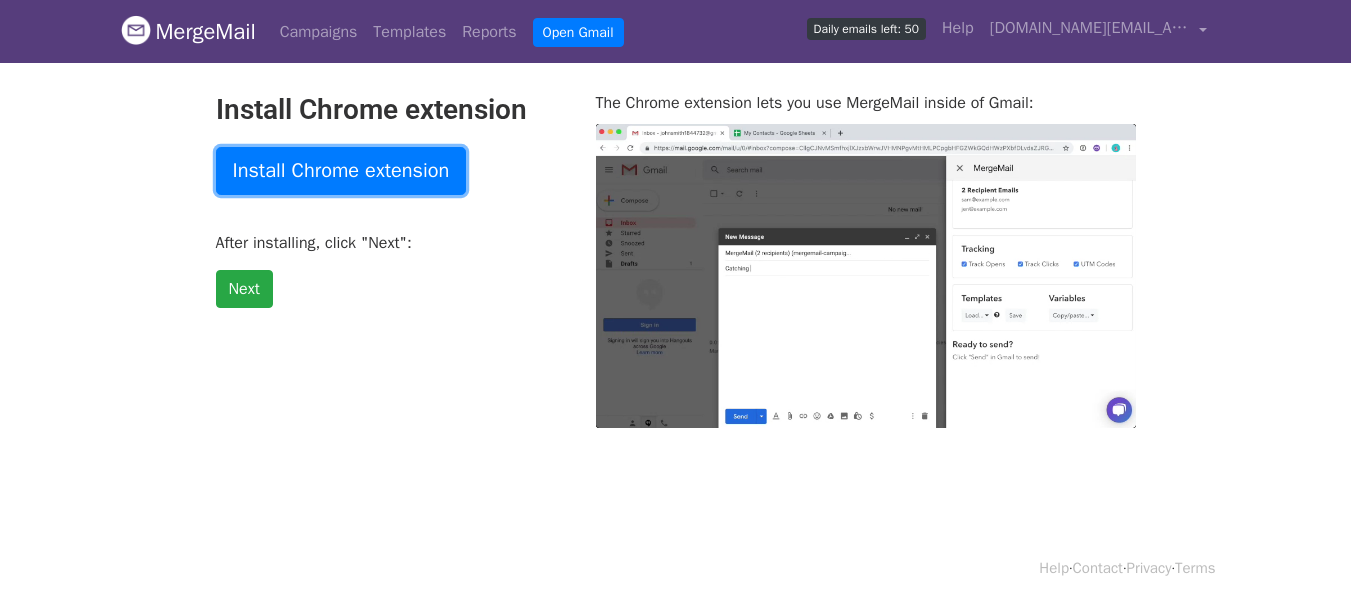 type on "71.68" 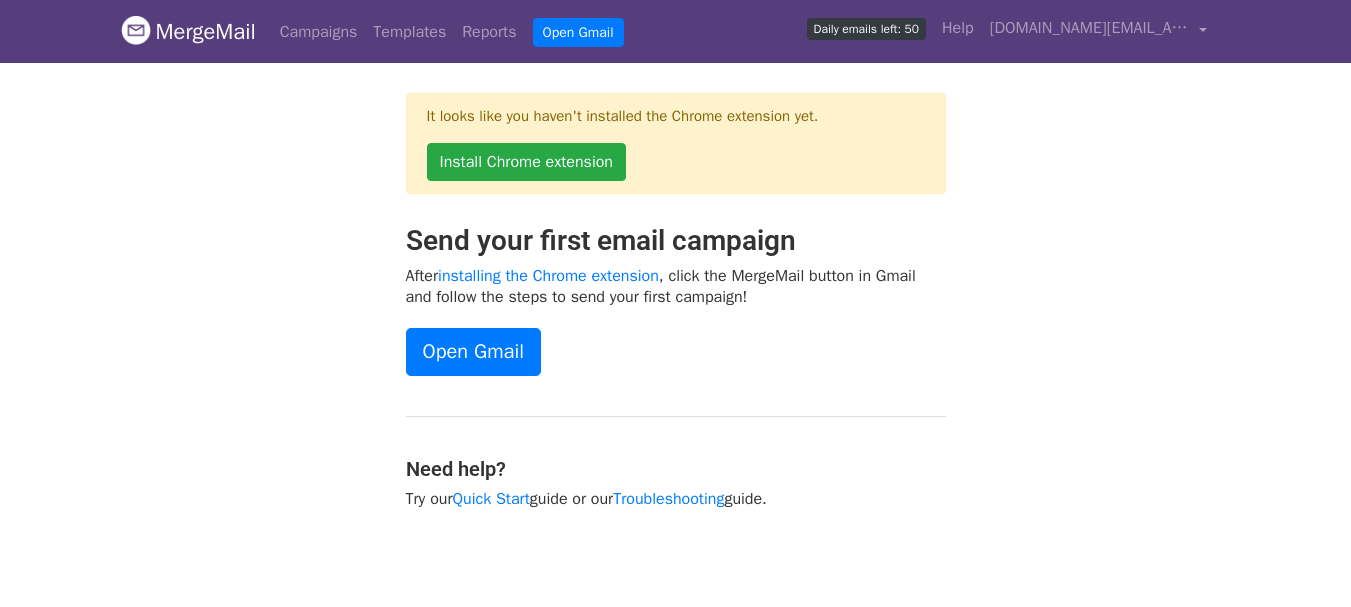 scroll, scrollTop: 0, scrollLeft: 0, axis: both 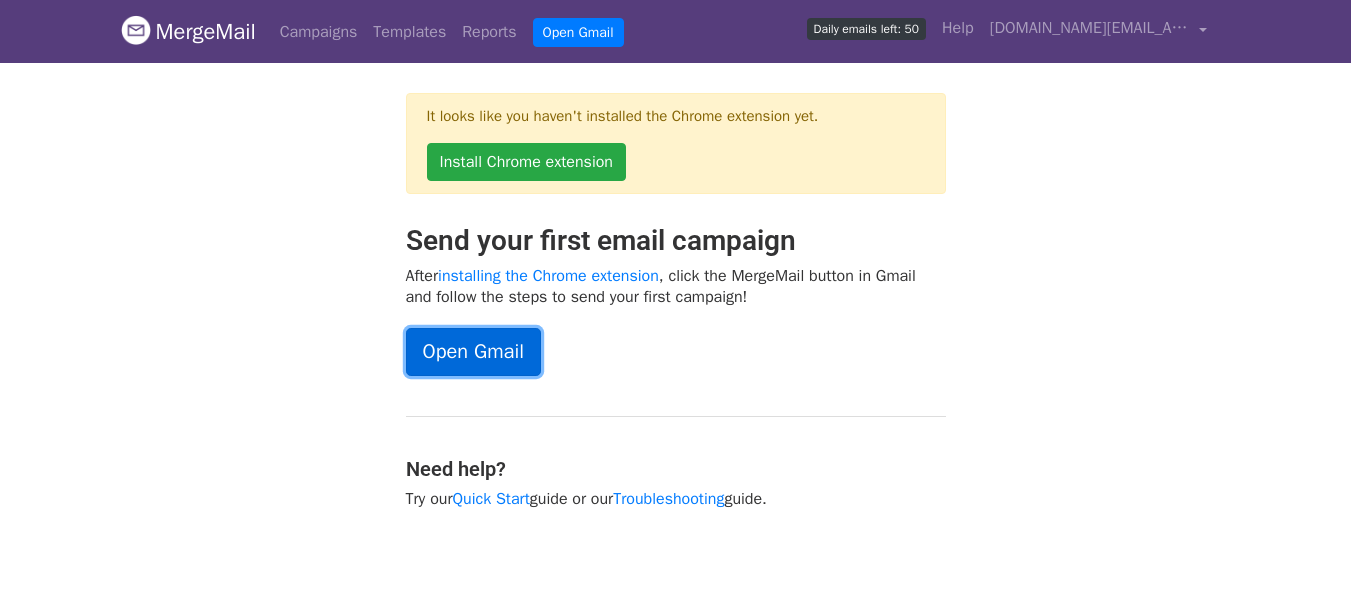 click on "Open Gmail" at bounding box center (473, 352) 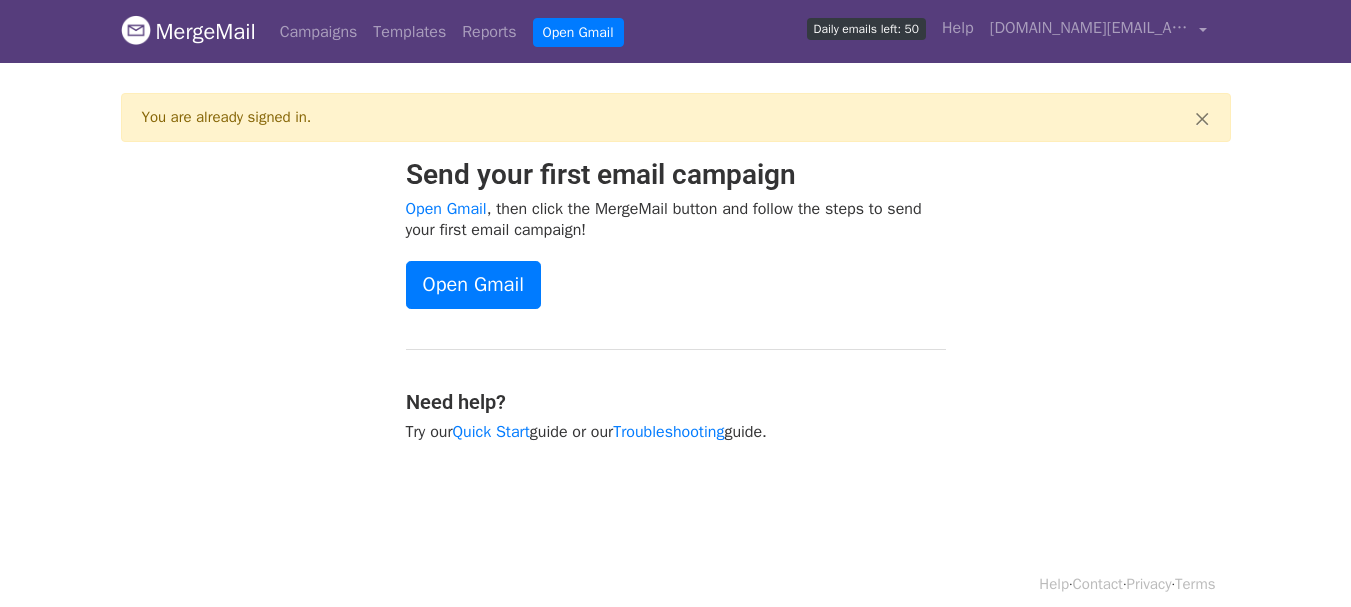 scroll, scrollTop: 0, scrollLeft: 0, axis: both 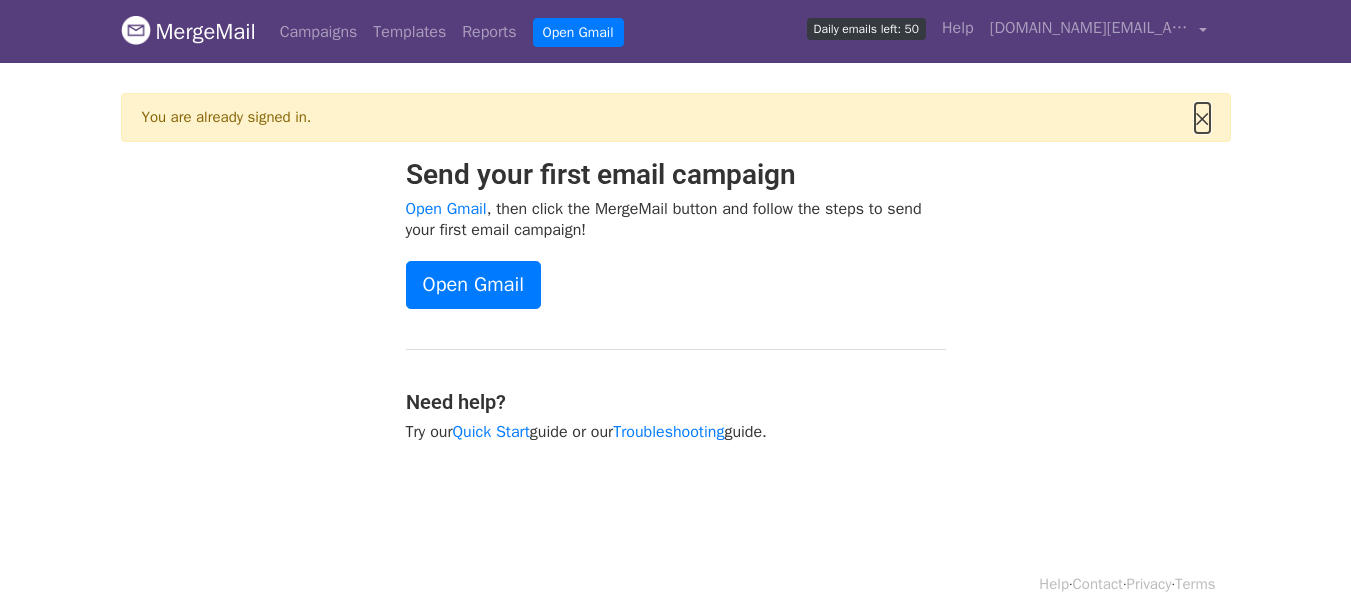 click on "×" at bounding box center [1202, 118] 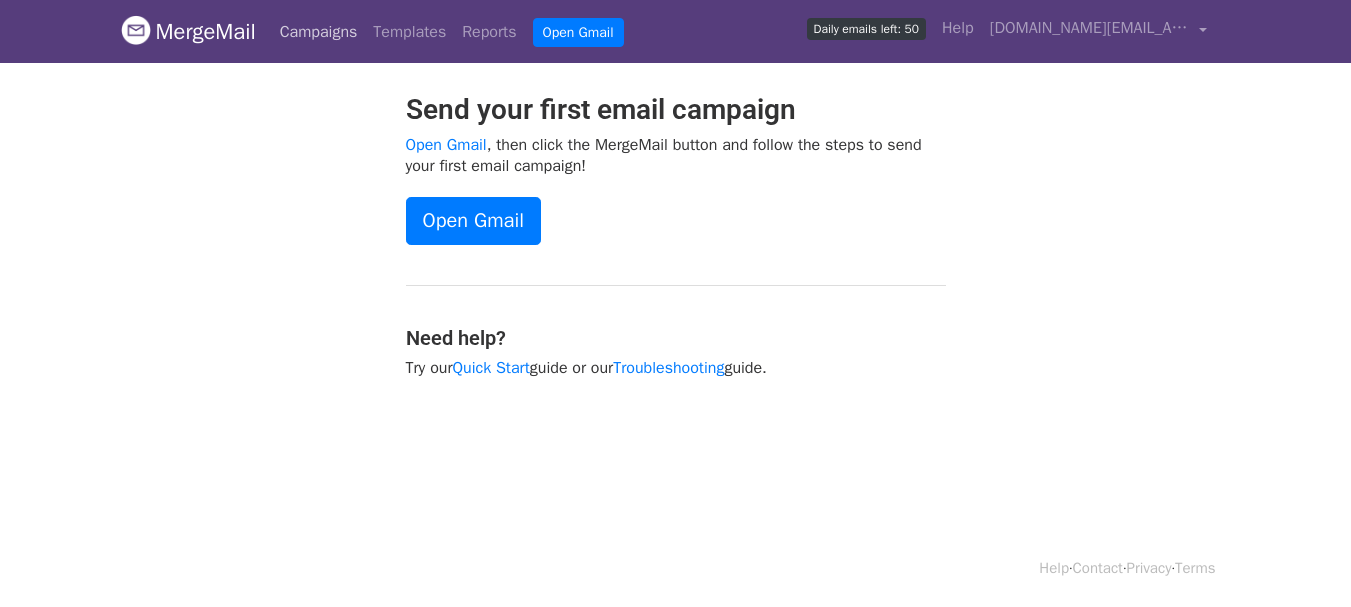 click on "Campaigns" at bounding box center [319, 32] 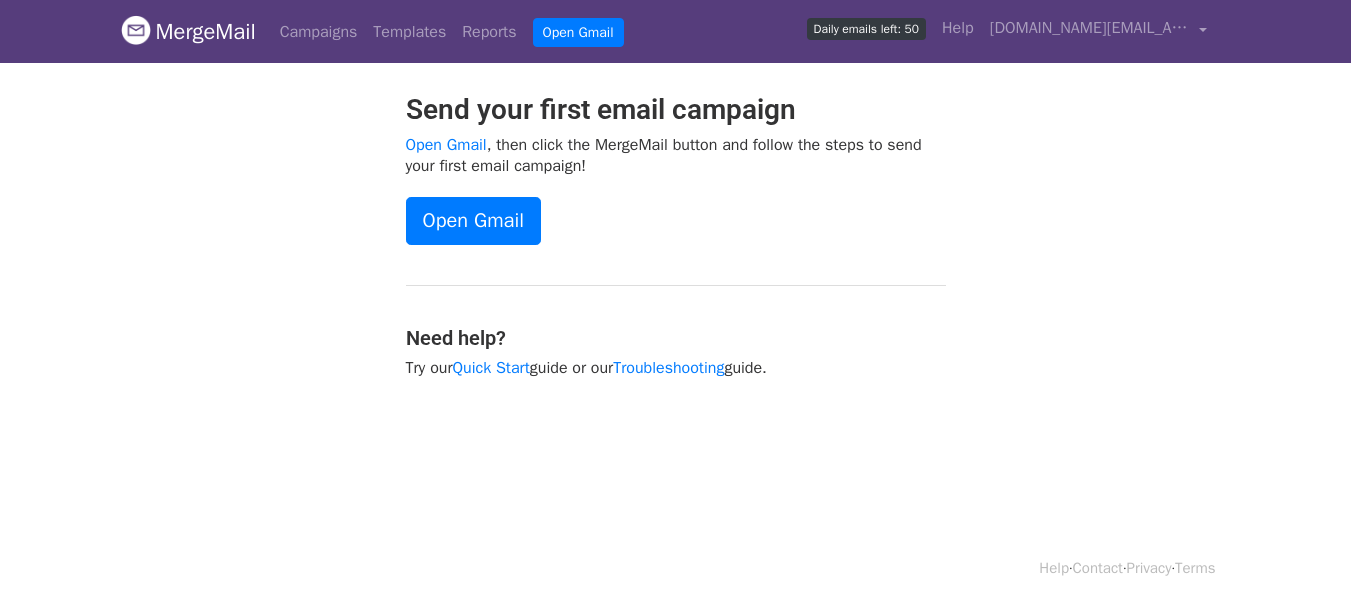 scroll, scrollTop: 0, scrollLeft: 0, axis: both 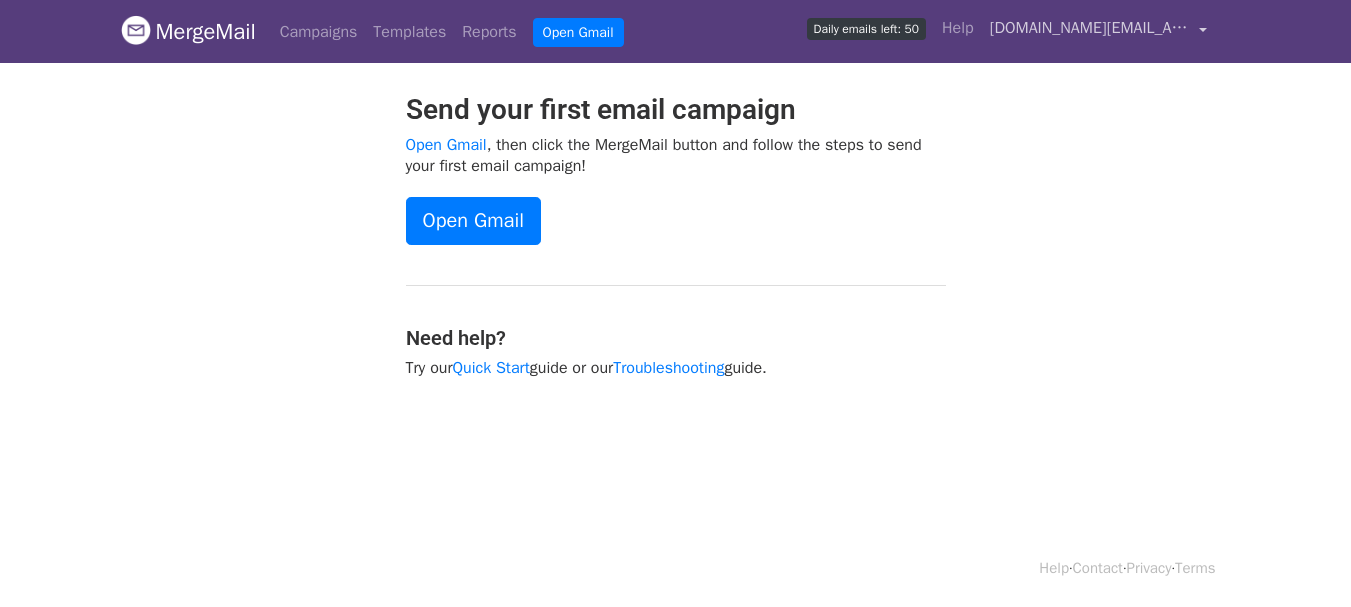 click on "[DOMAIN_NAME][EMAIL_ADDRESS][DOMAIN_NAME]" at bounding box center [1090, 28] 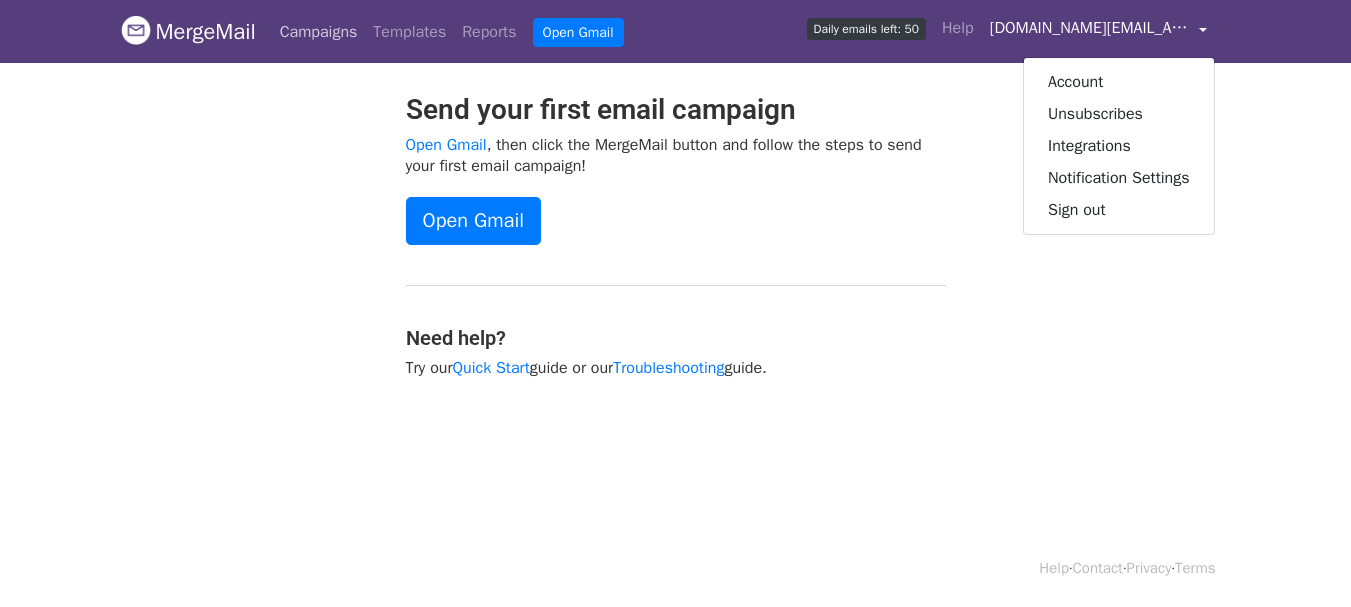 click on "Campaigns" at bounding box center [319, 32] 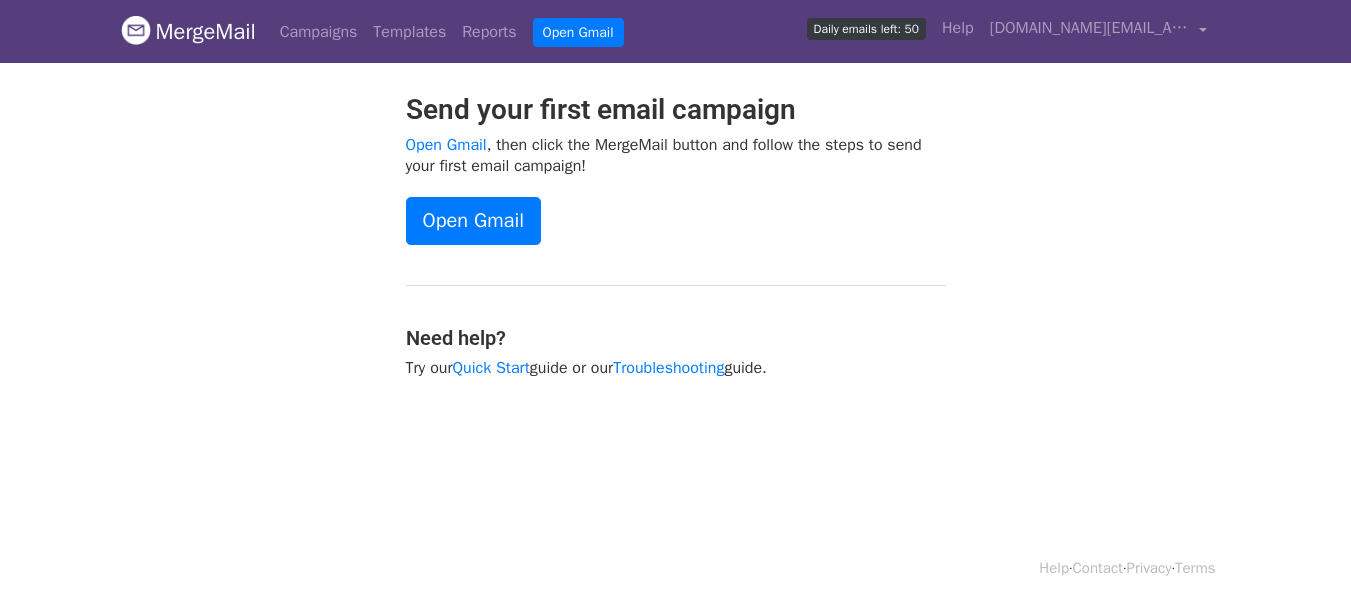 scroll, scrollTop: 0, scrollLeft: 0, axis: both 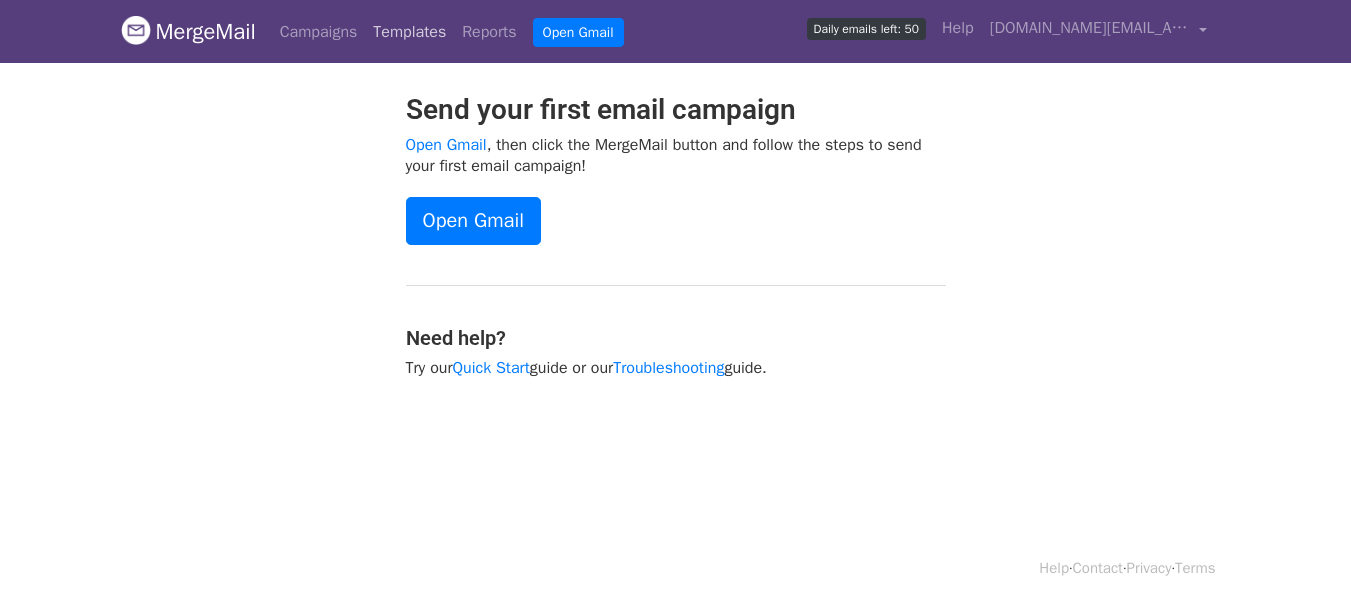 click on "Templates" at bounding box center [409, 32] 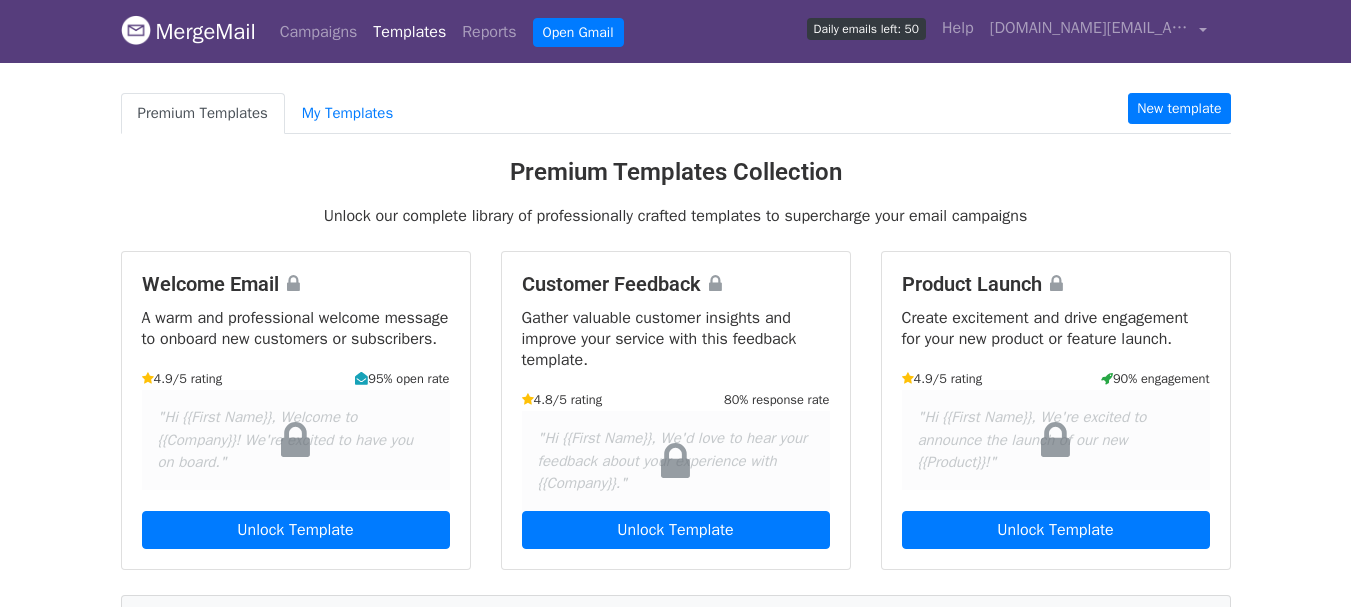 scroll, scrollTop: 0, scrollLeft: 0, axis: both 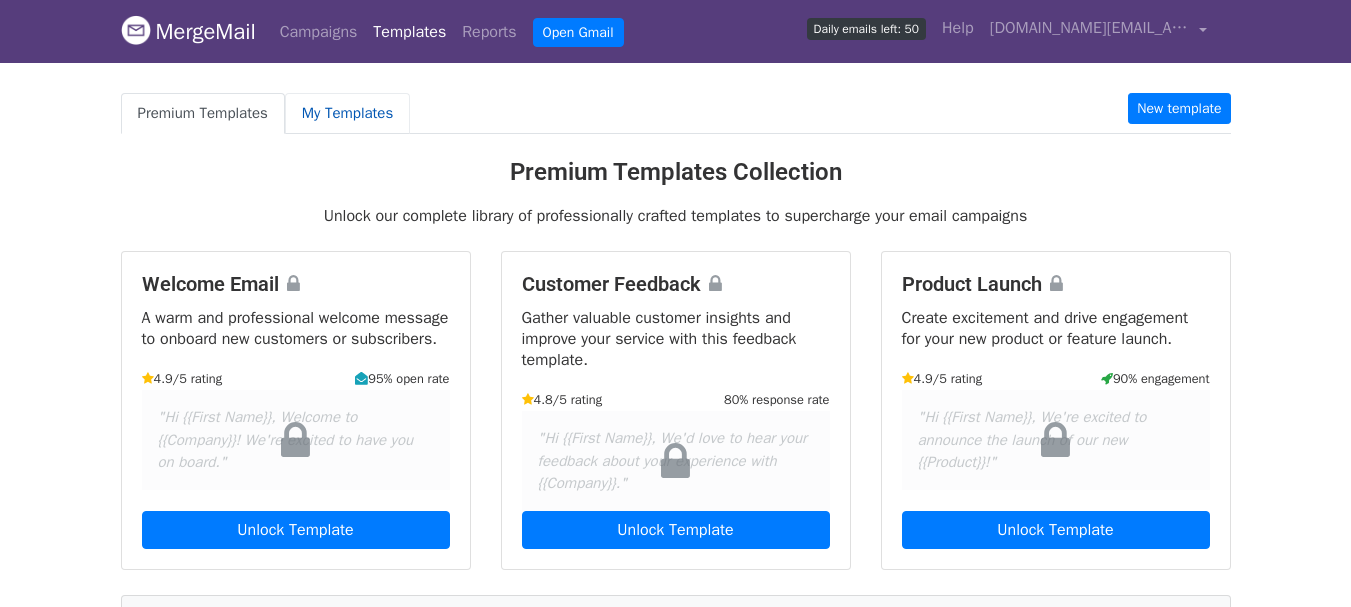 click on "My Templates" at bounding box center (347, 113) 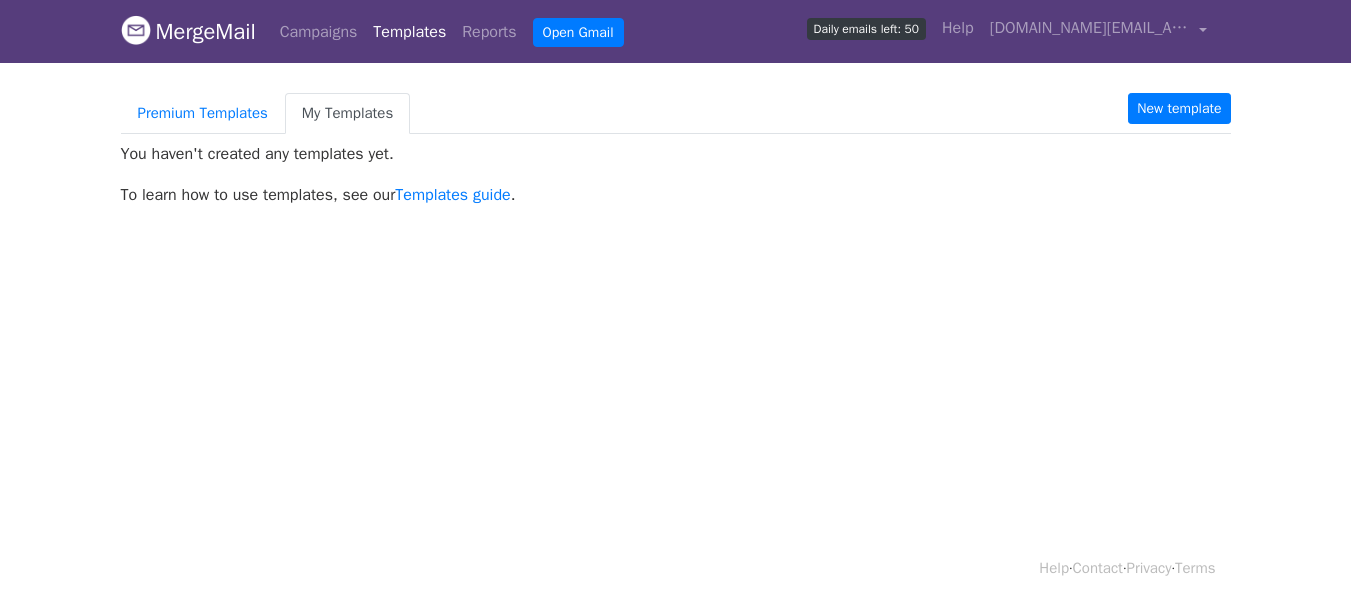 scroll, scrollTop: 0, scrollLeft: 0, axis: both 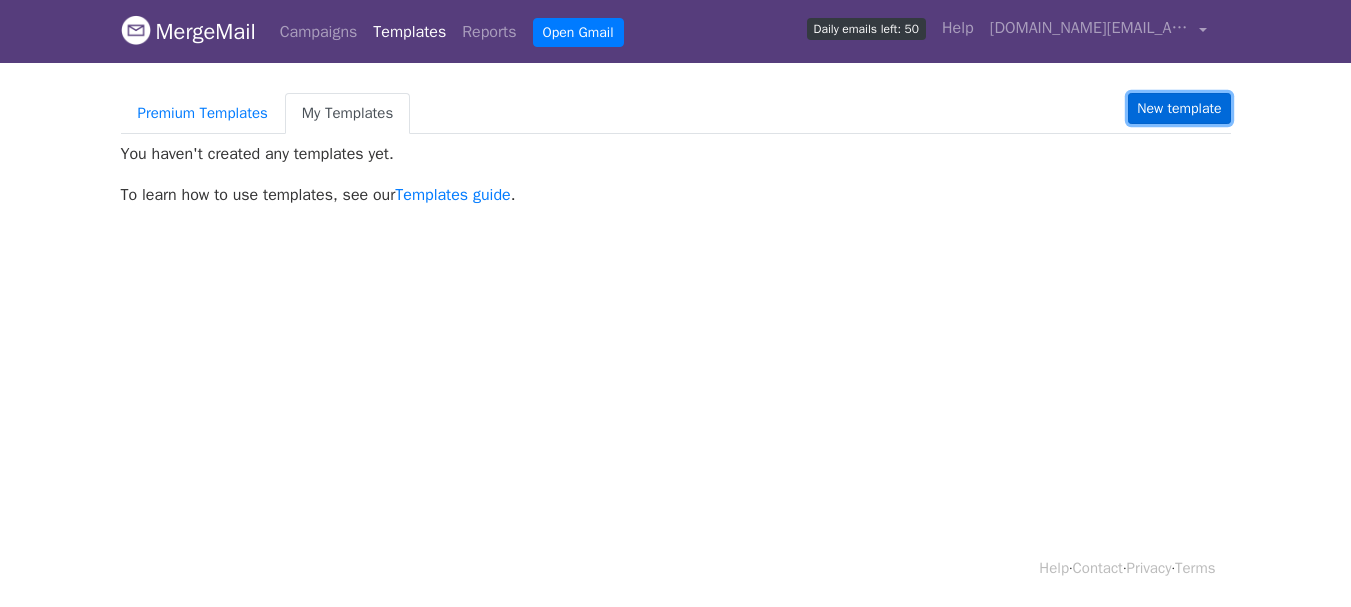 click on "New template" at bounding box center [1179, 108] 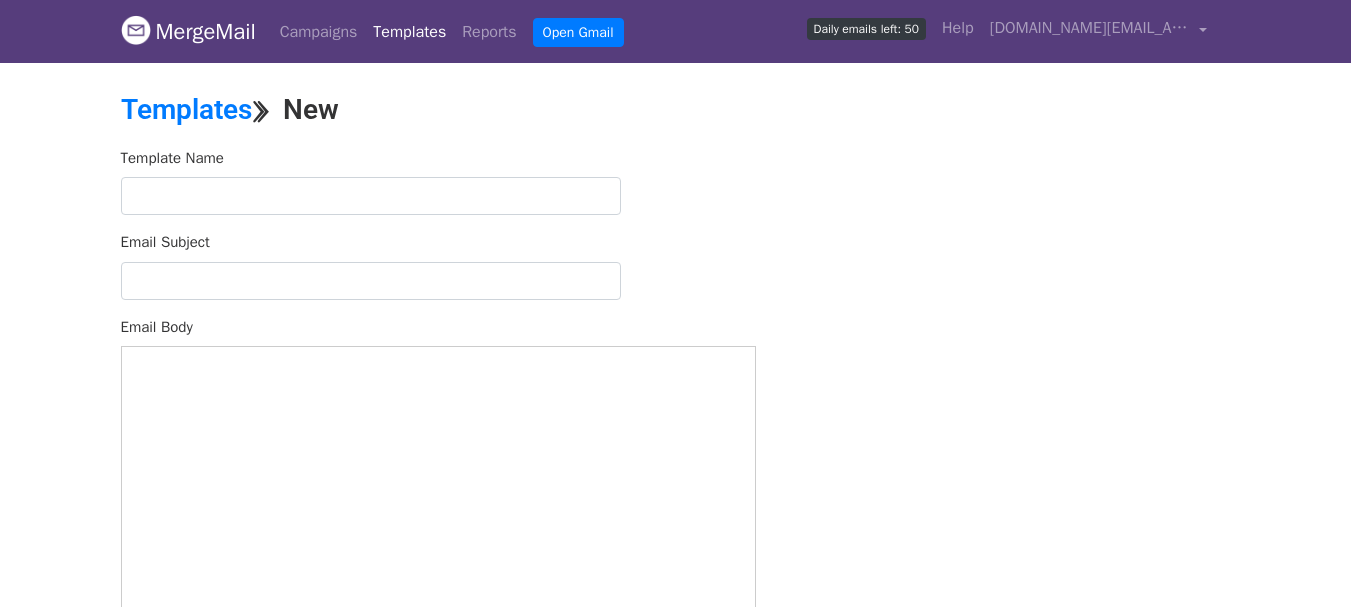 scroll, scrollTop: 0, scrollLeft: 0, axis: both 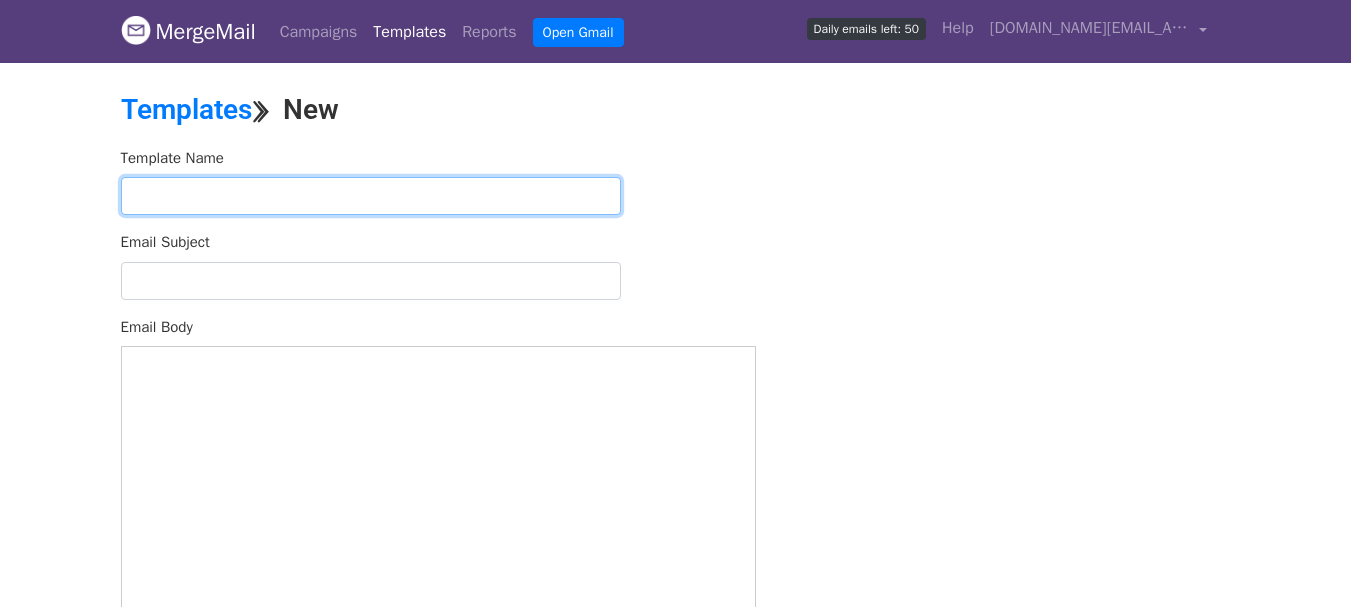 click at bounding box center (371, 196) 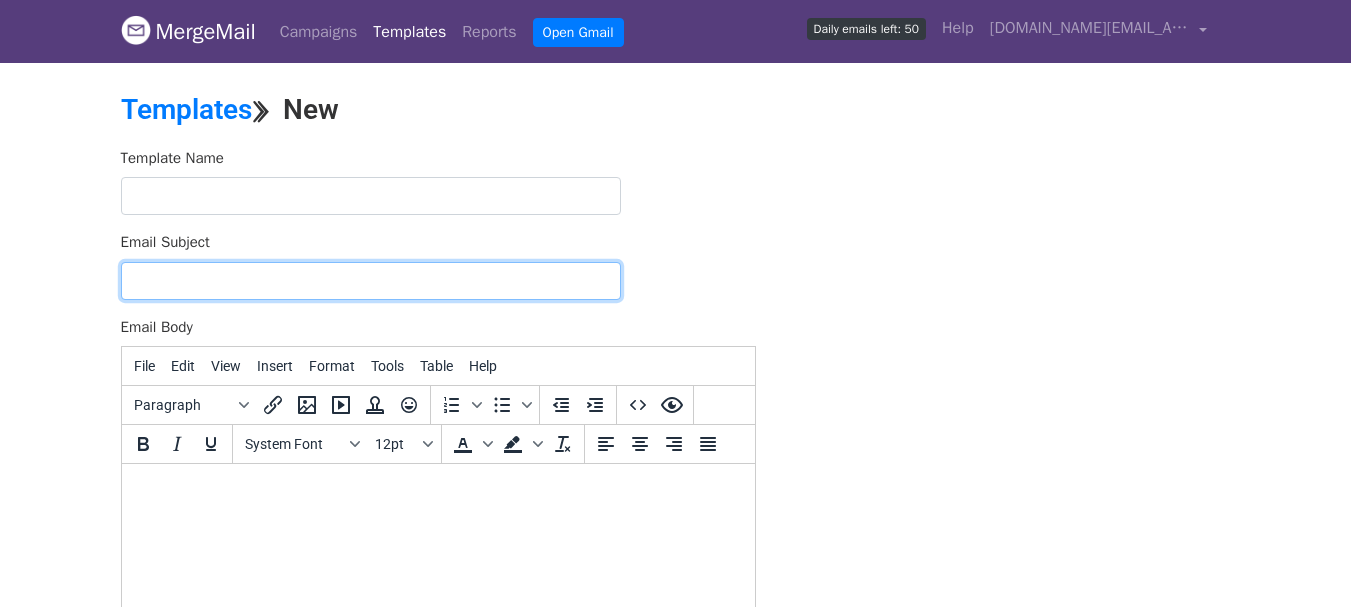click on "Email Subject" at bounding box center [371, 281] 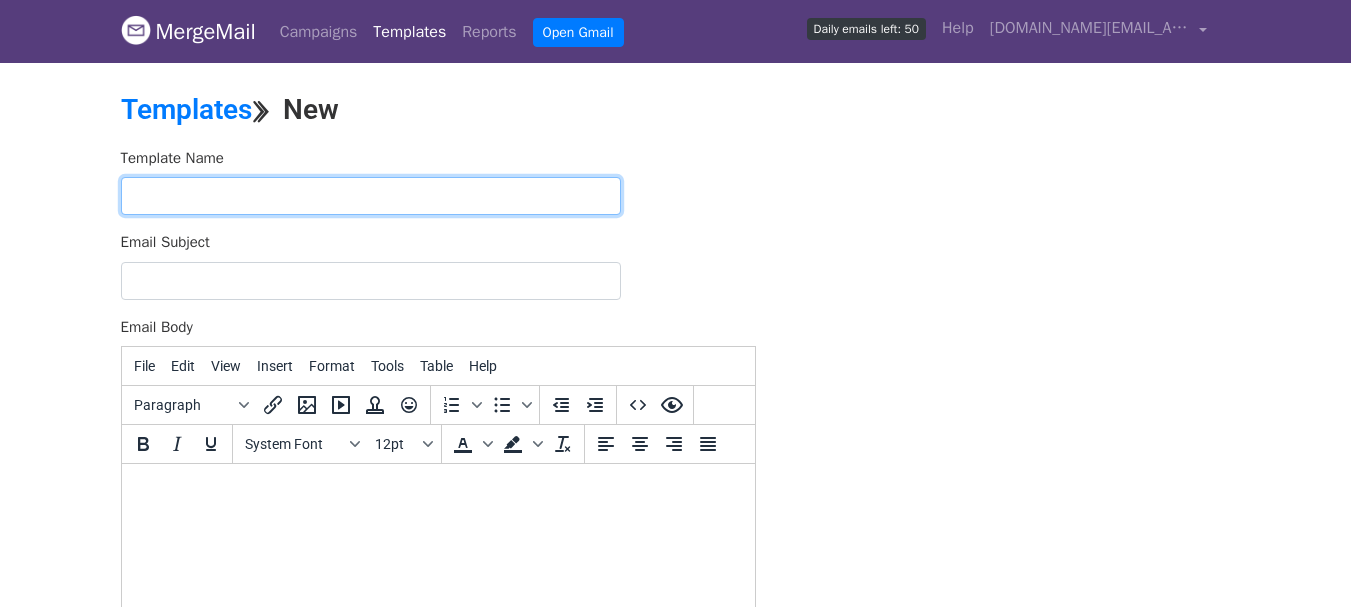 click at bounding box center [371, 196] 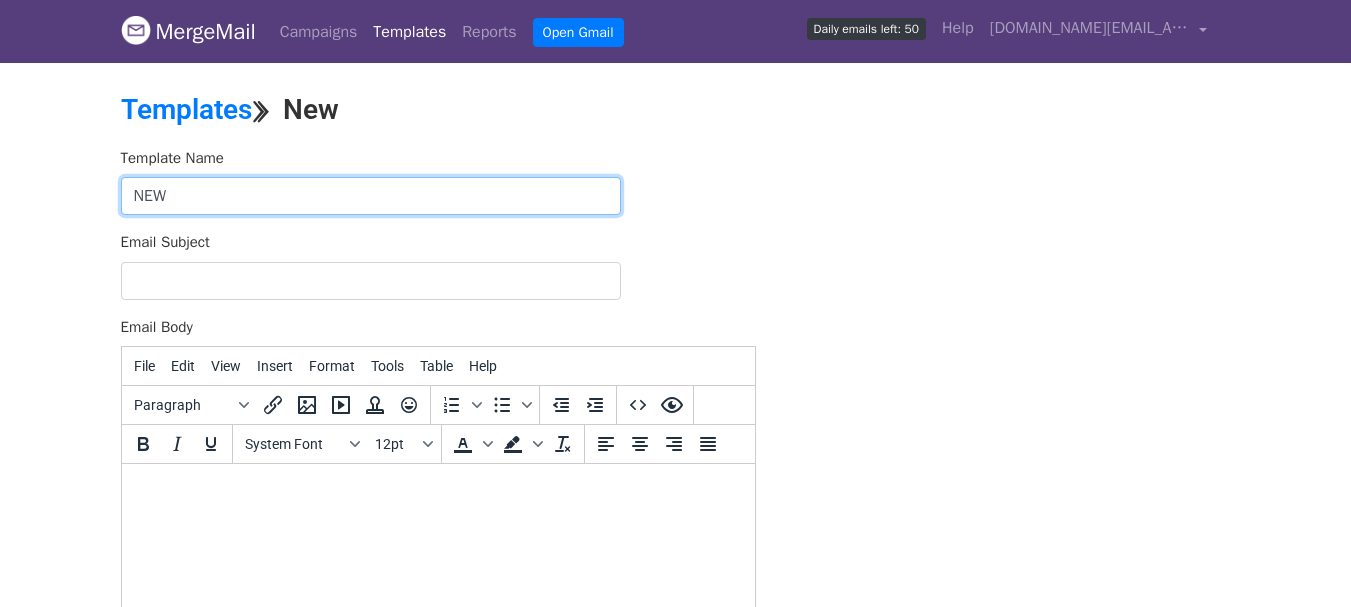 type on "NEW" 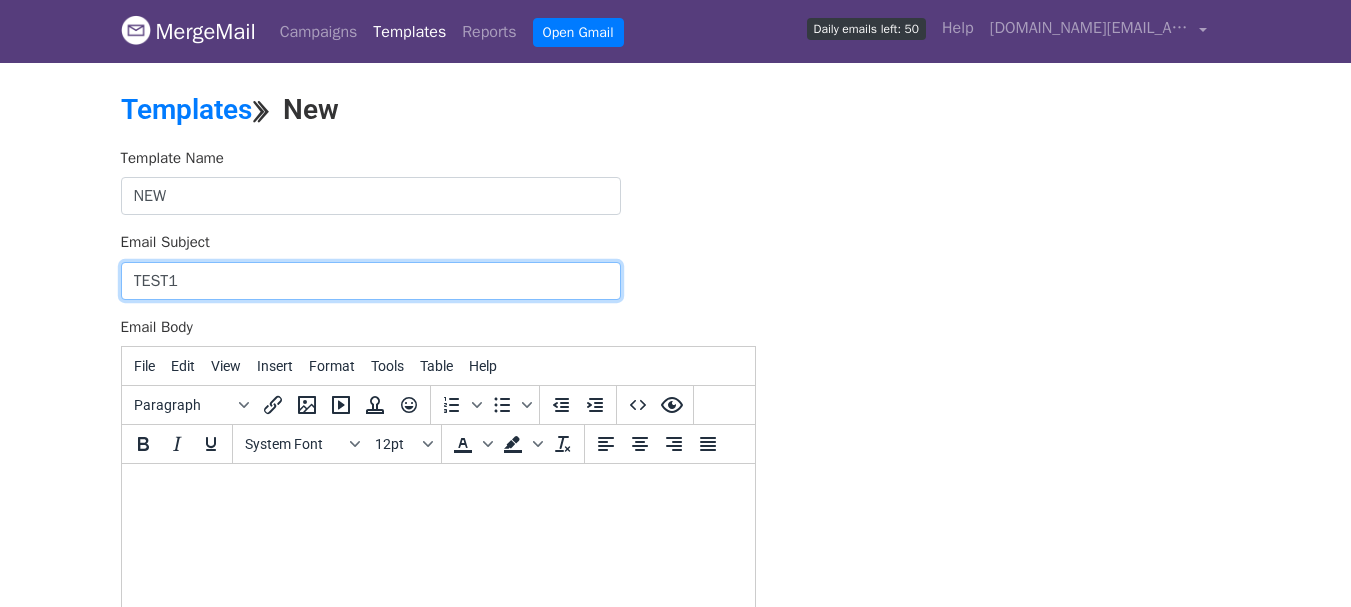 type on "TEST1" 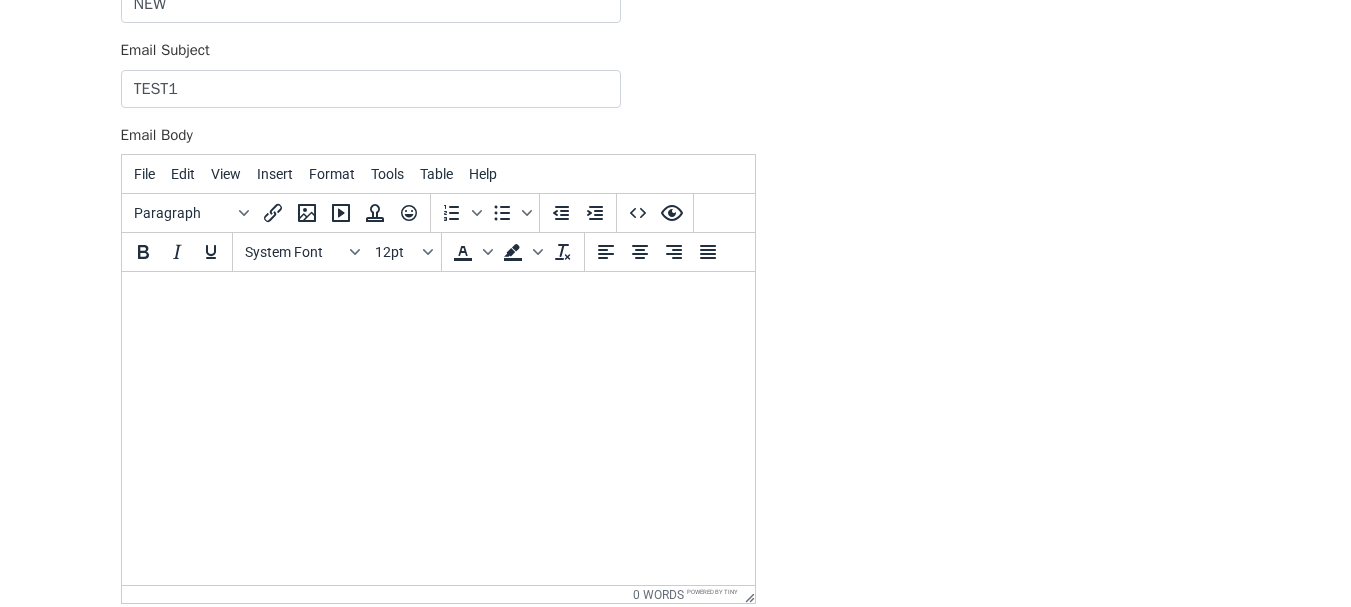 scroll, scrollTop: 200, scrollLeft: 0, axis: vertical 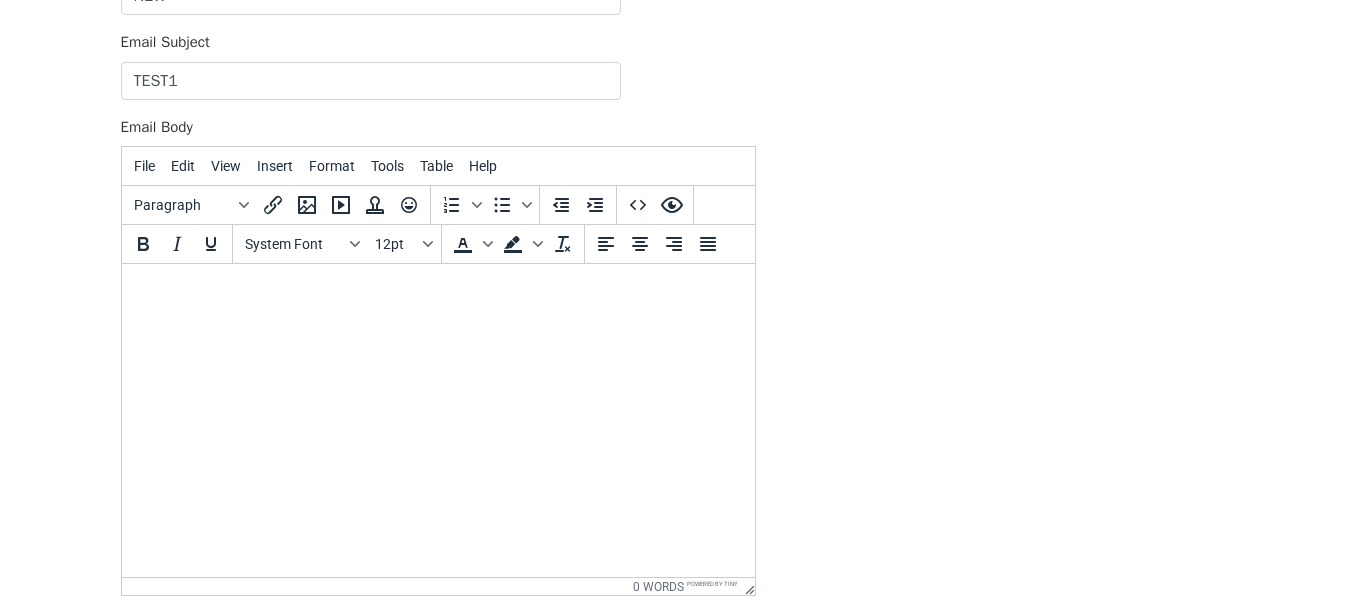 type 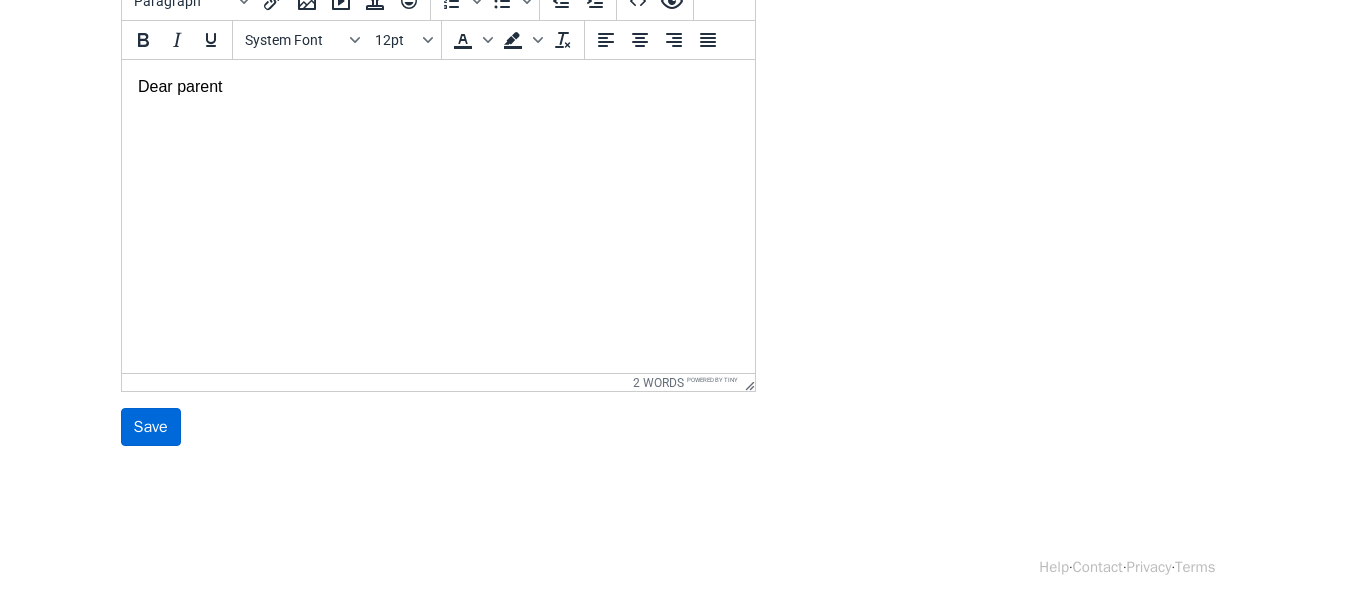 scroll, scrollTop: 405, scrollLeft: 0, axis: vertical 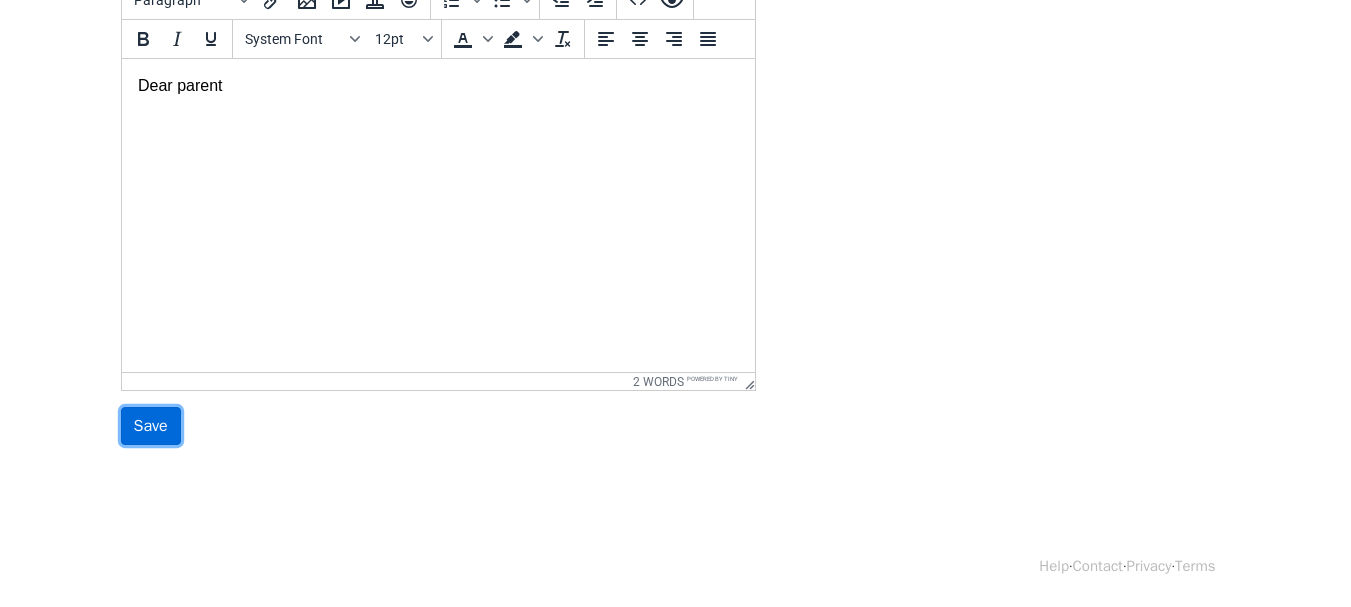 click on "Save" at bounding box center [151, 426] 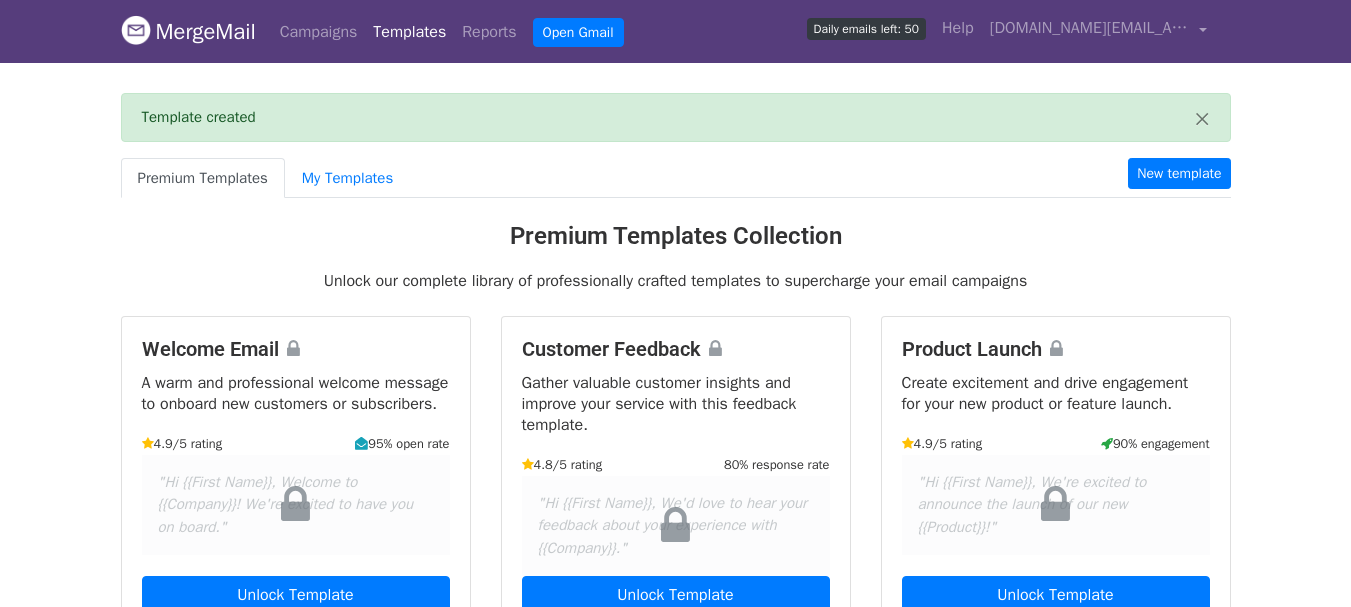 scroll, scrollTop: 0, scrollLeft: 0, axis: both 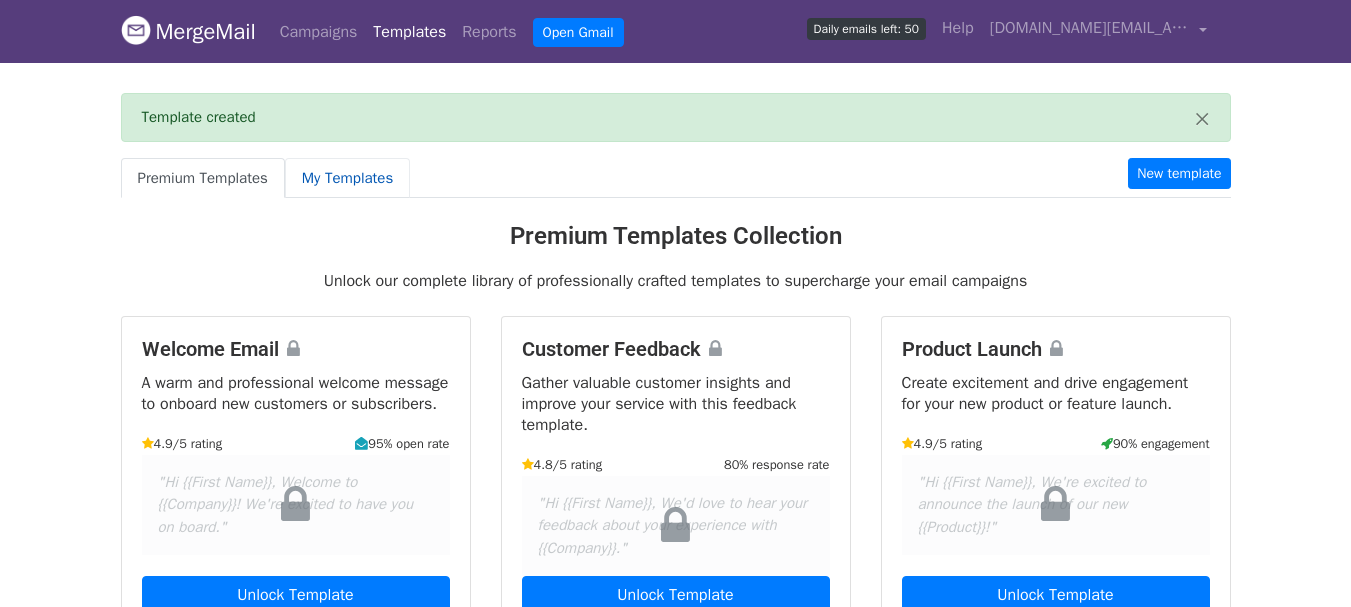 click on "My Templates" at bounding box center (347, 178) 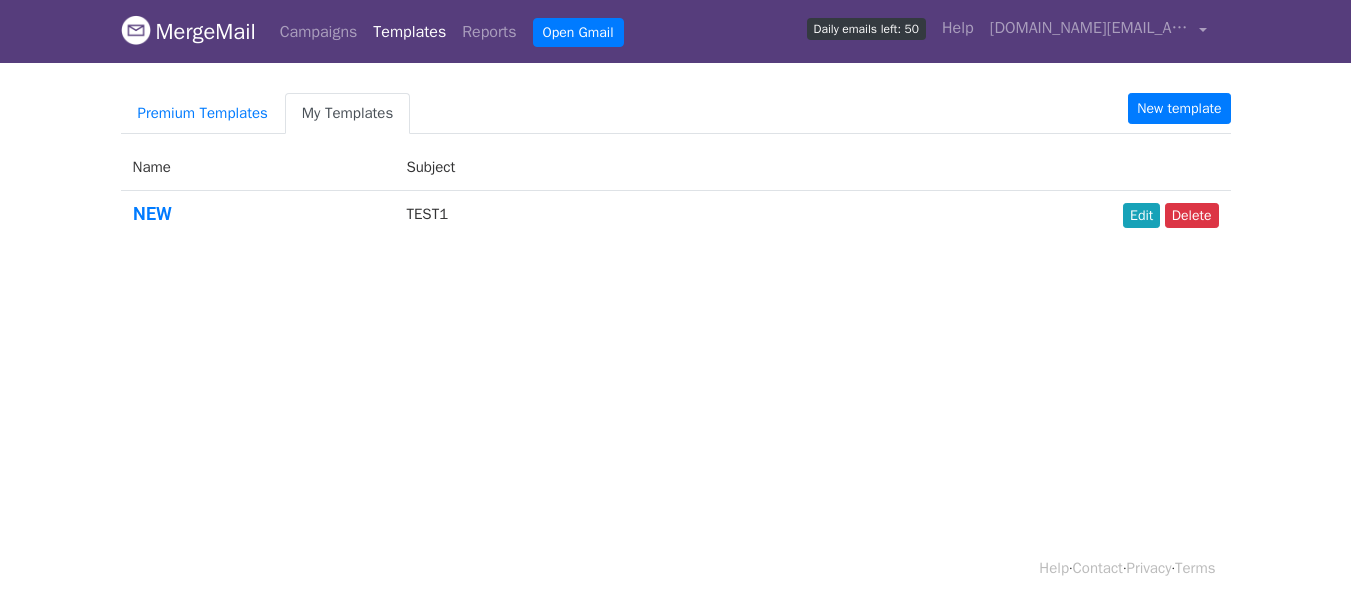 scroll, scrollTop: 0, scrollLeft: 0, axis: both 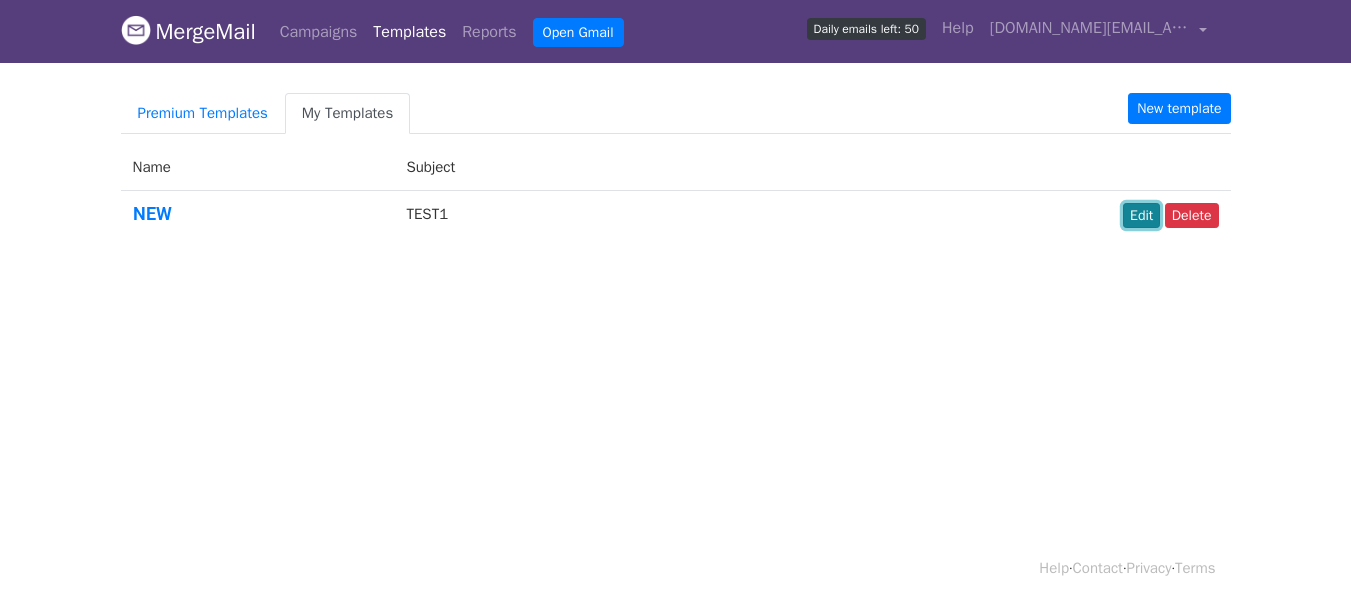 click on "Edit" at bounding box center [1141, 215] 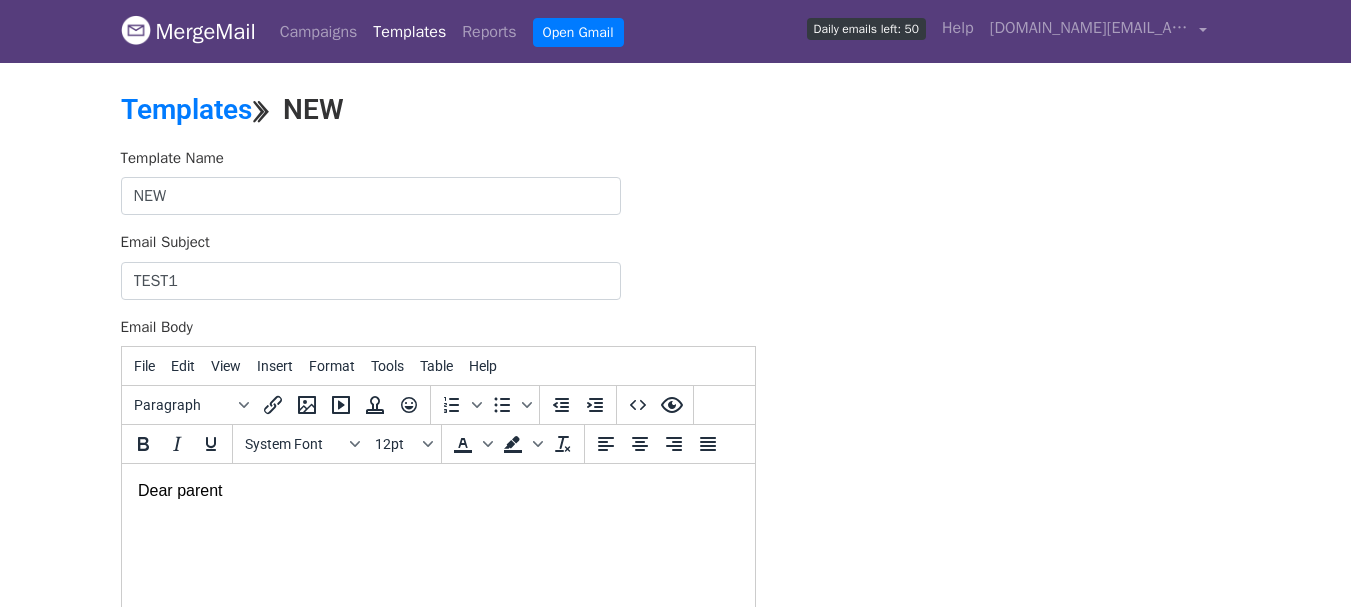 scroll, scrollTop: 0, scrollLeft: 0, axis: both 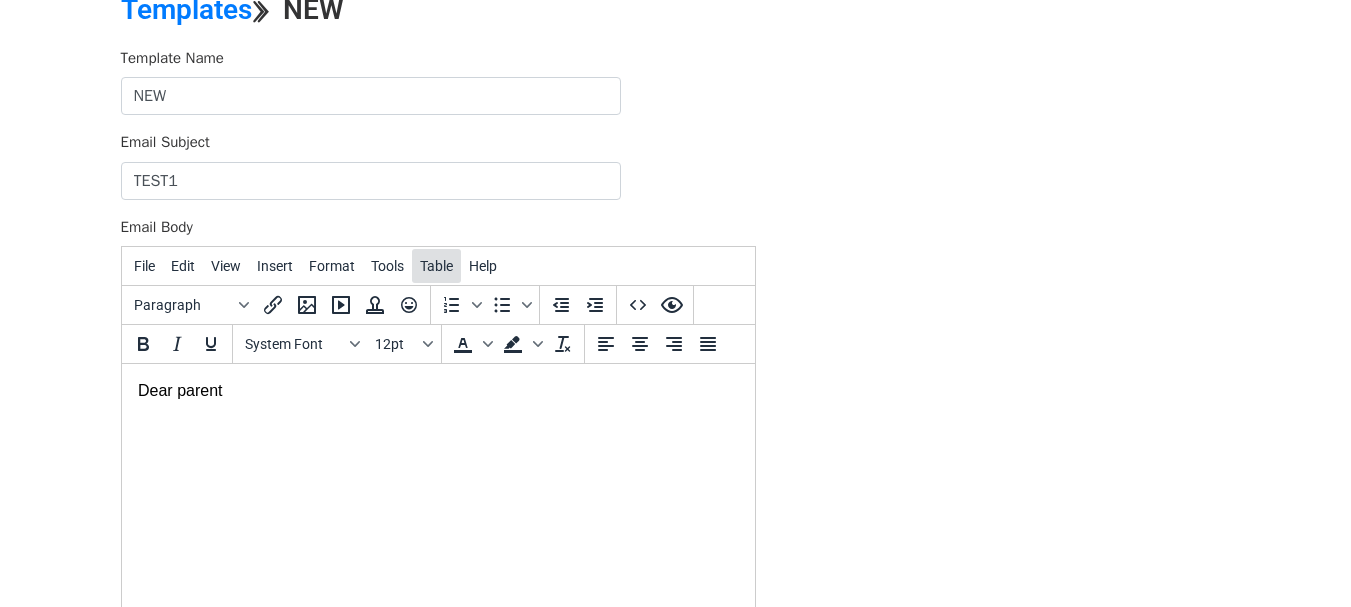 click on "Table" at bounding box center (436, 266) 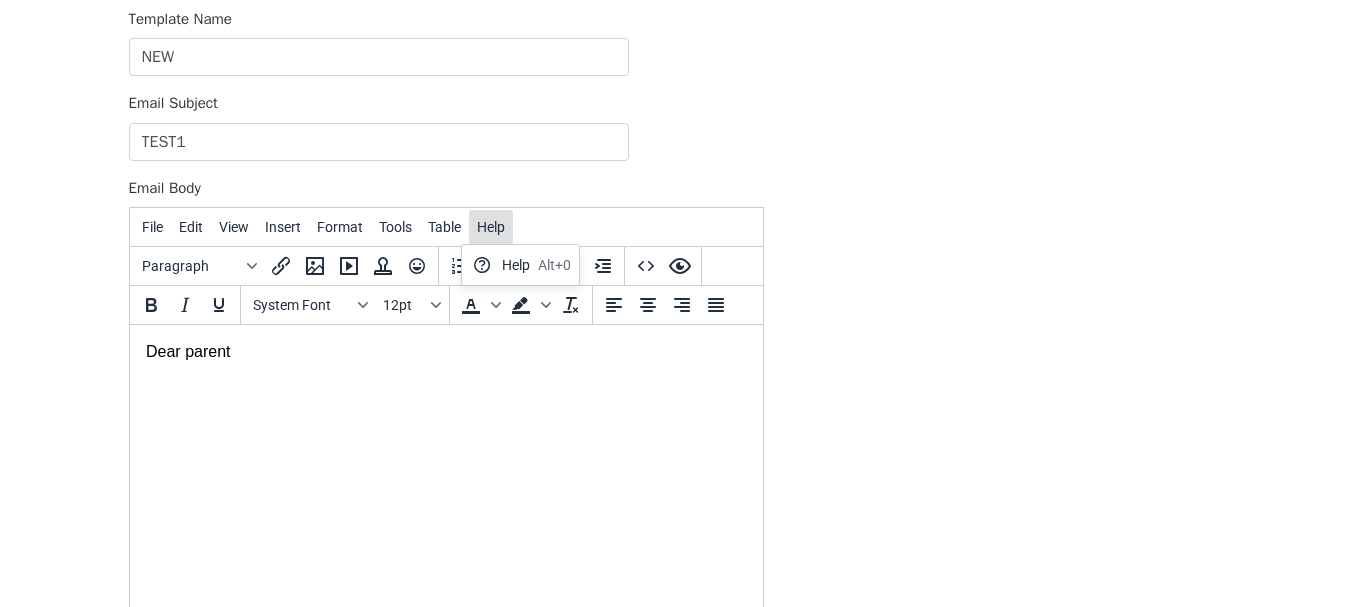 scroll, scrollTop: 0, scrollLeft: 0, axis: both 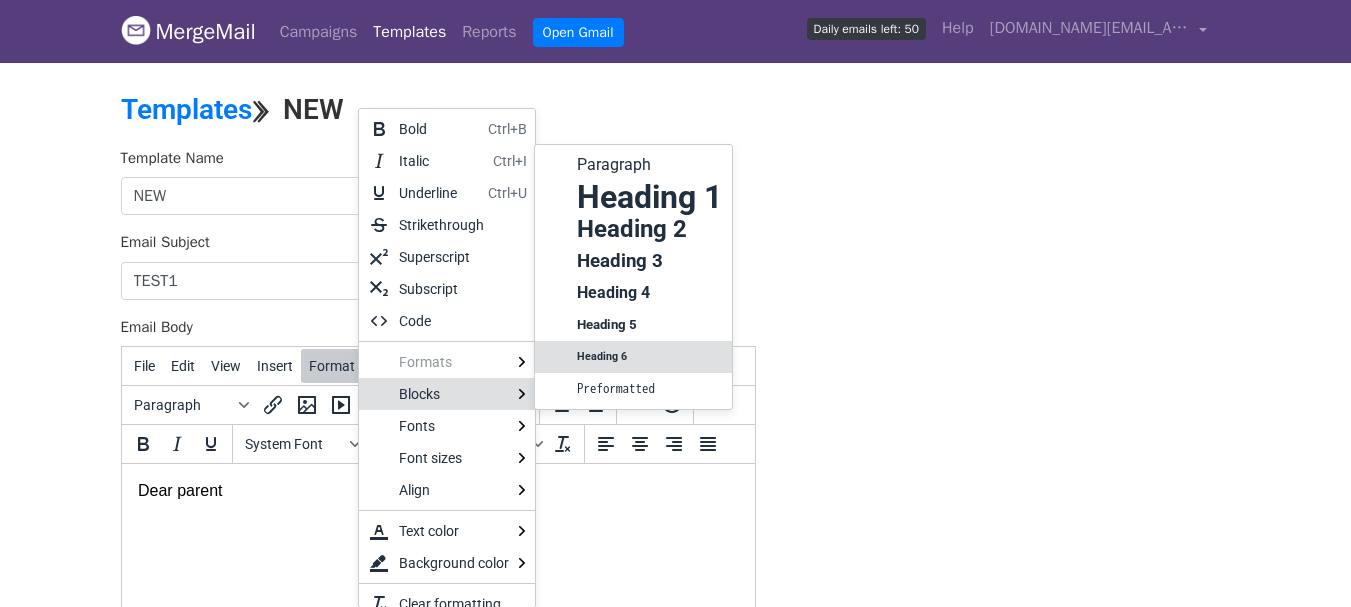 click on "Template Name
NEW
Email Subject
TEST1
Email Body
Dear parent&nbsp; File Edit View Insert Format Tools Table Help Paragraph To open the popup, press Shift+Enter To open the popup, press Shift+Enter System Font 12pt To open the popup, press Shift+Enter To open the popup, press Shift+Enter 2 words Powered by Tiny
Save" at bounding box center [676, 499] 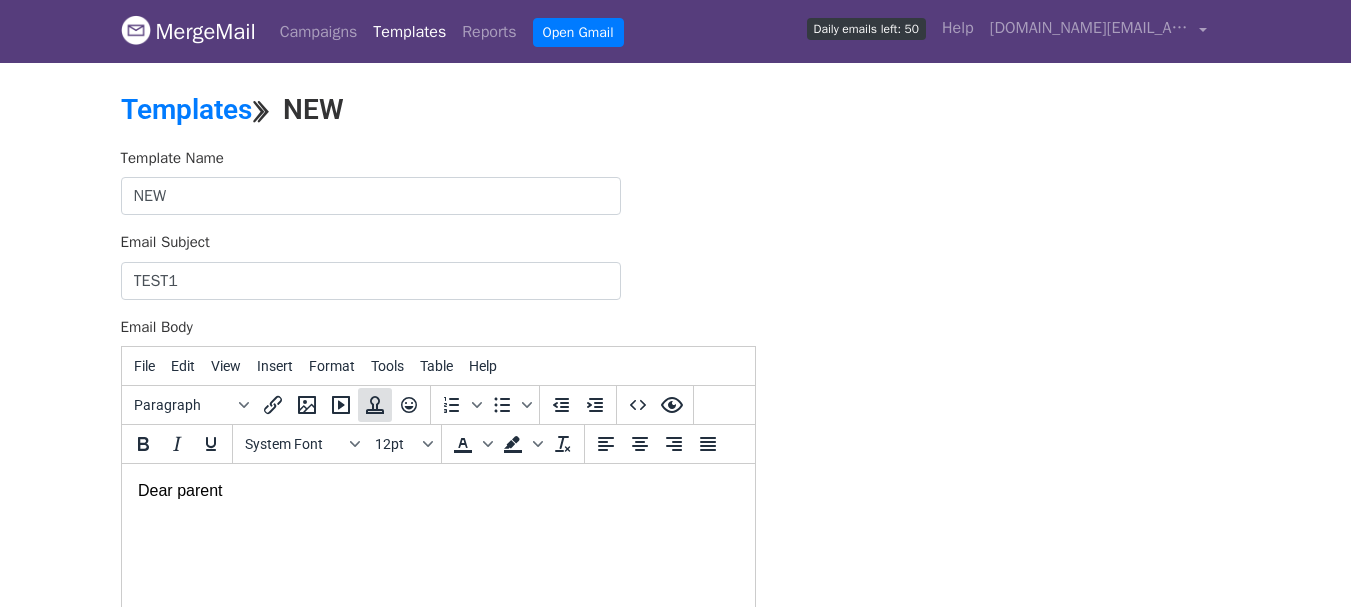 click 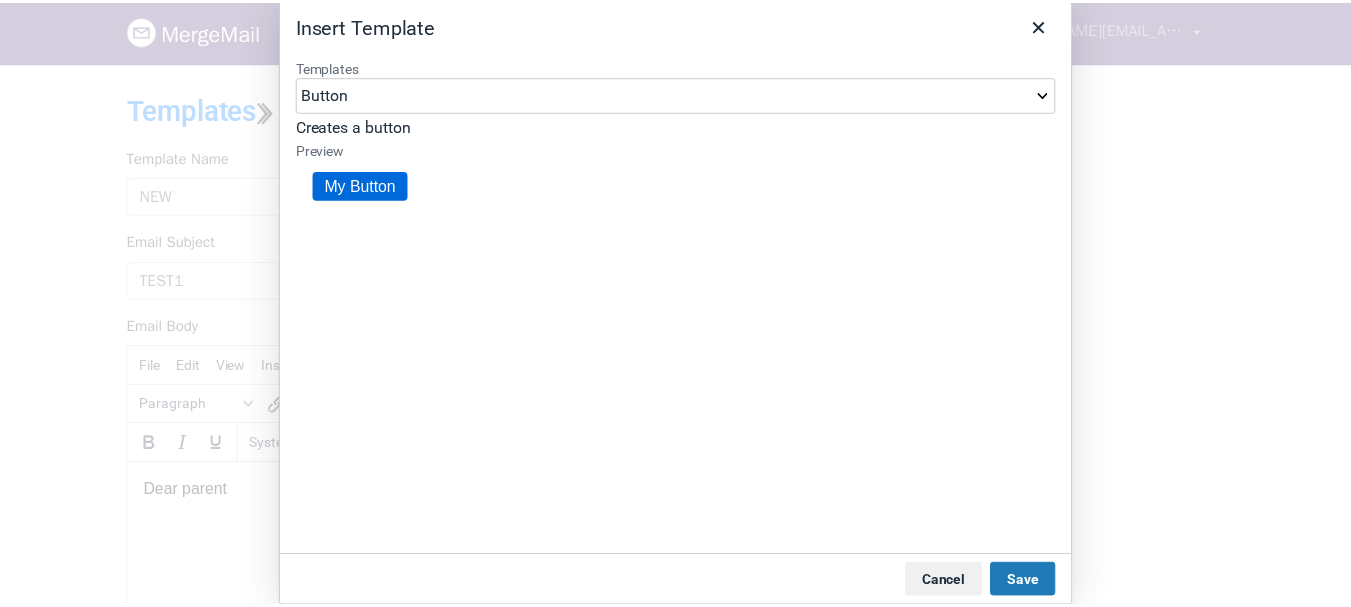 scroll, scrollTop: 0, scrollLeft: 0, axis: both 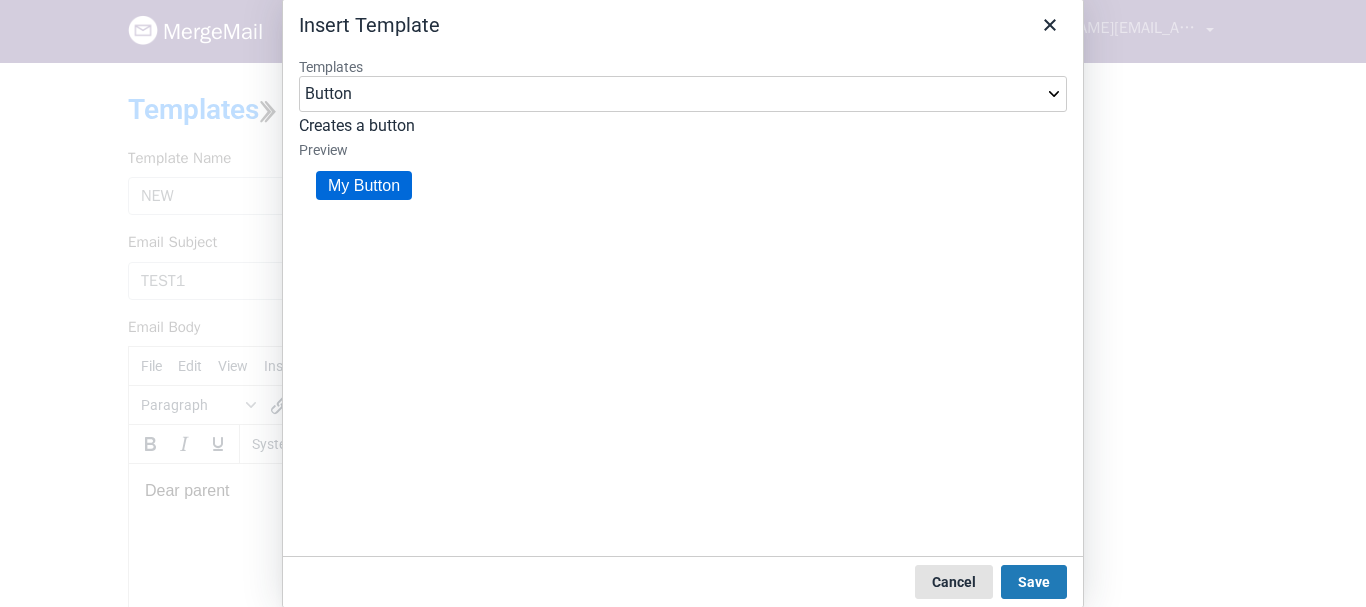 click on "Cancel" at bounding box center (954, 582) 